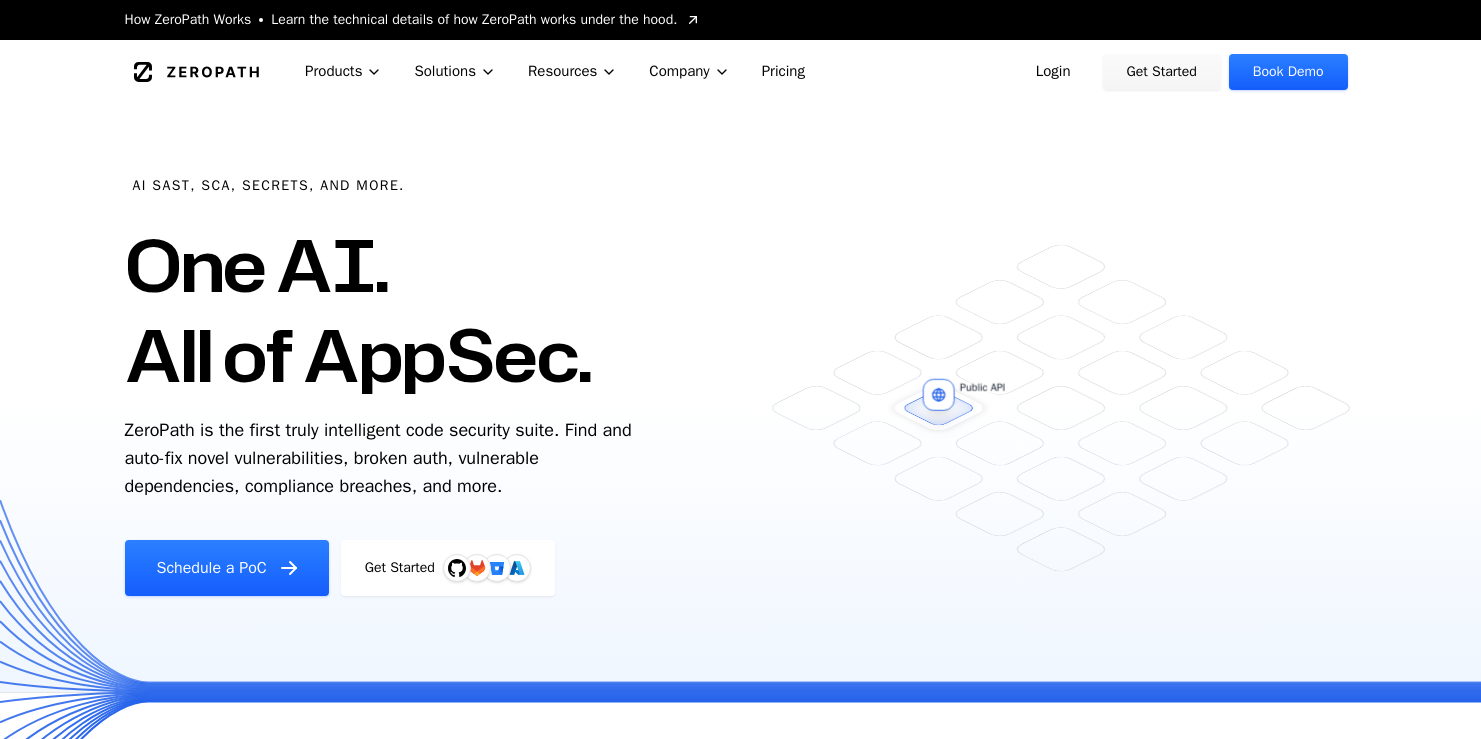 scroll, scrollTop: 0, scrollLeft: 0, axis: both 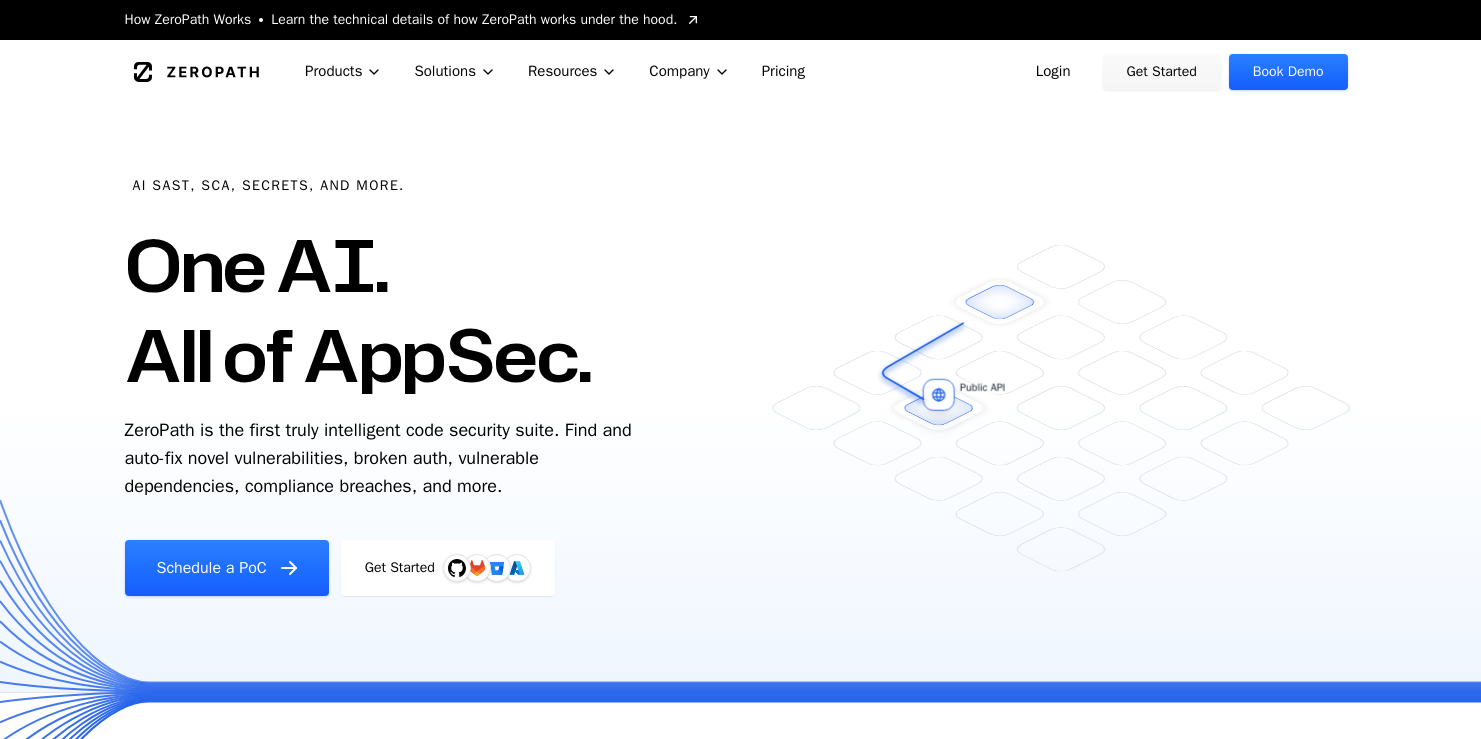 click on "Get Started" at bounding box center (1162, 72) 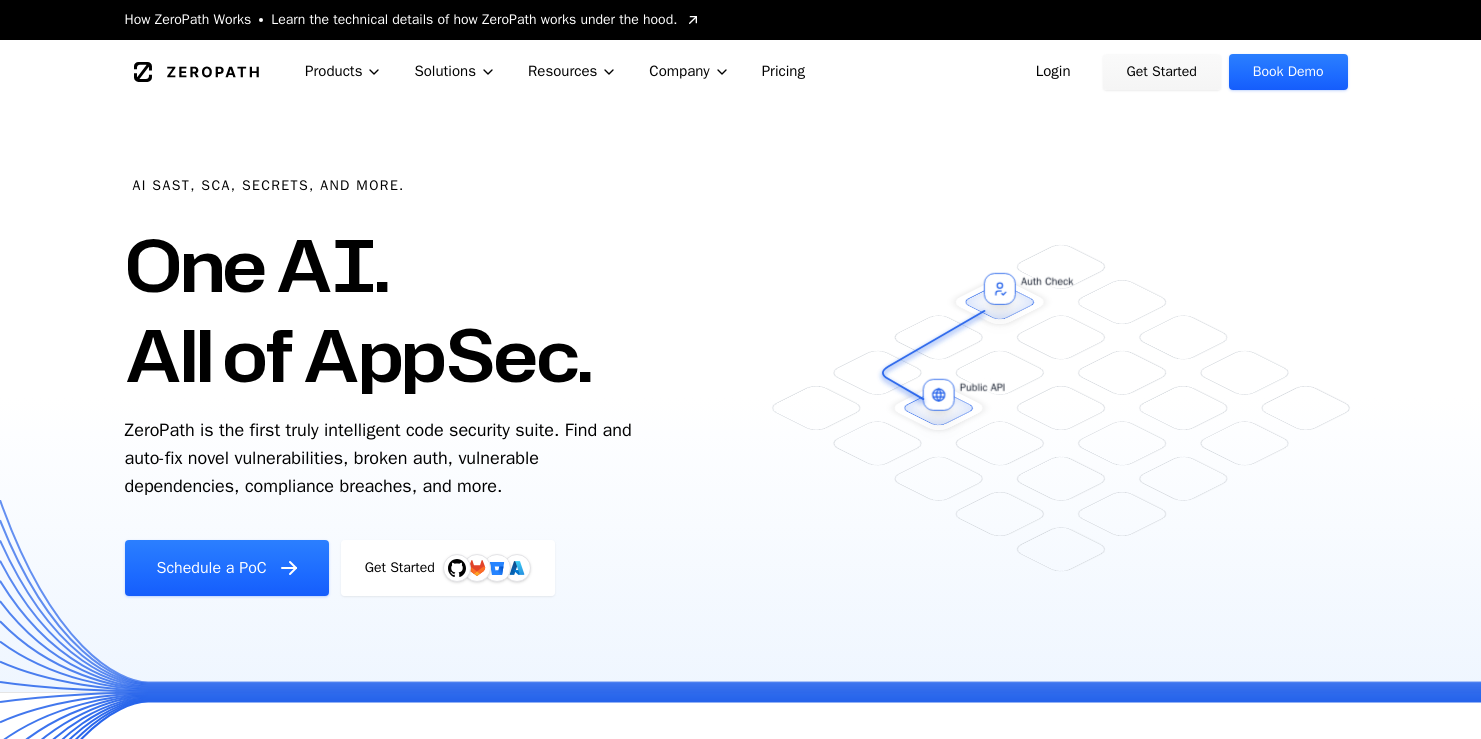 click on "Get Started" at bounding box center (1162, 72) 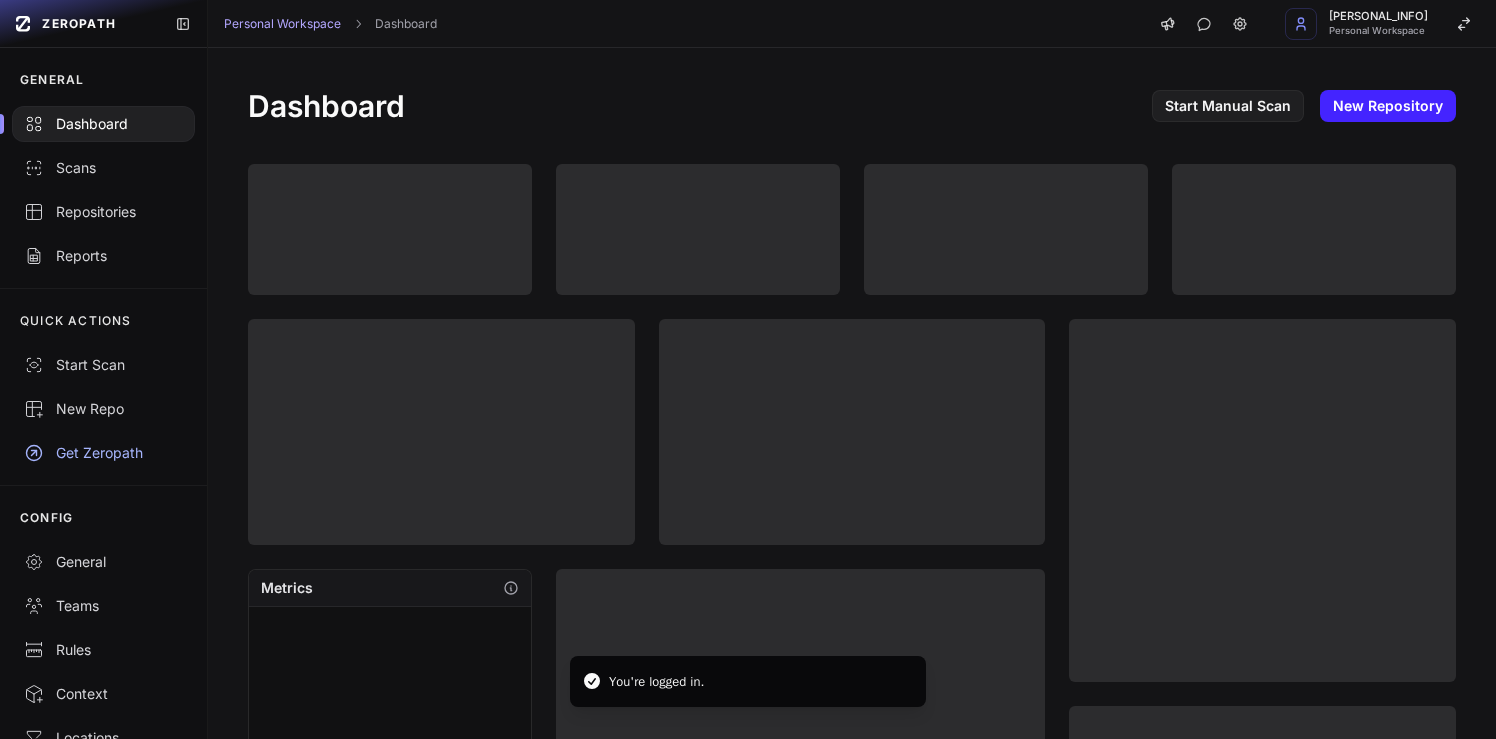 scroll, scrollTop: 0, scrollLeft: 0, axis: both 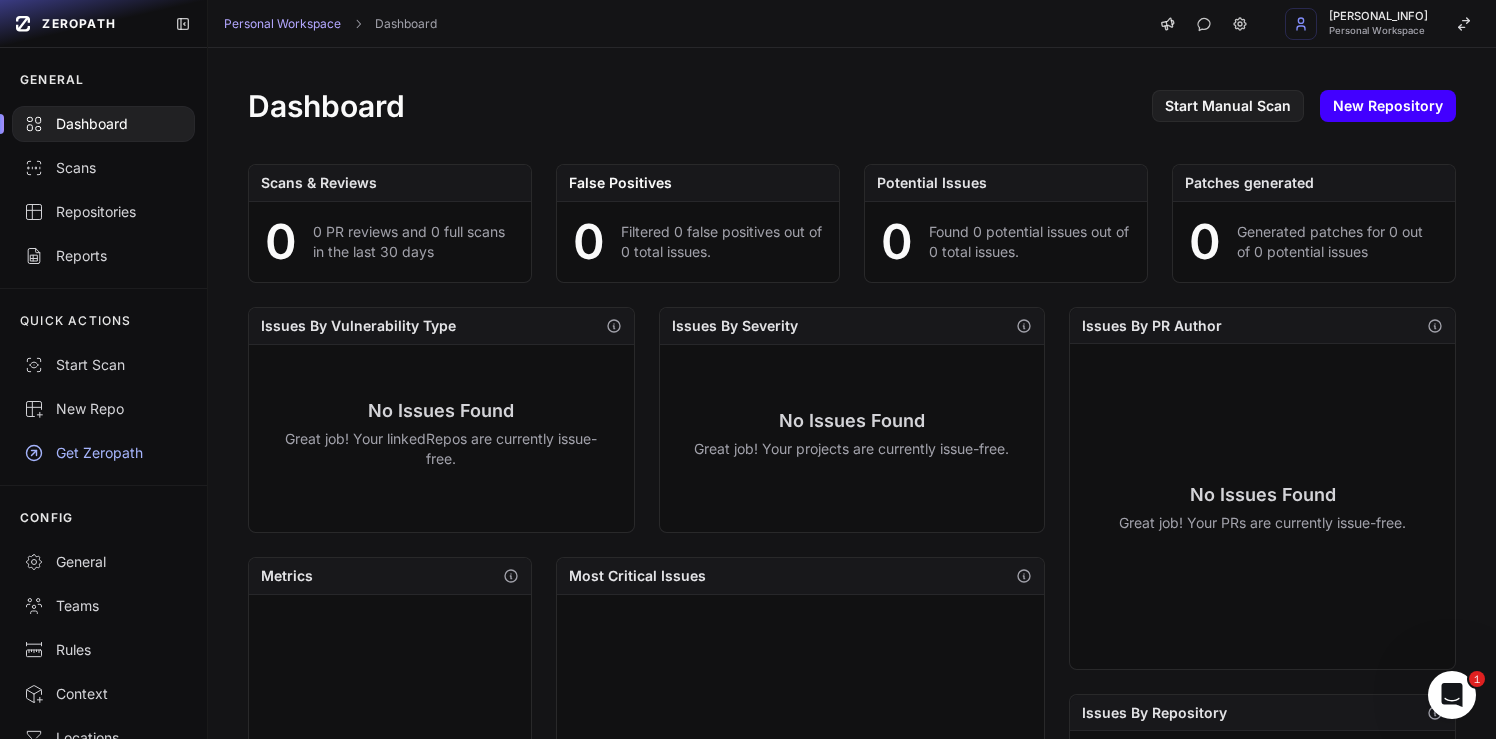 click on "New Repository" 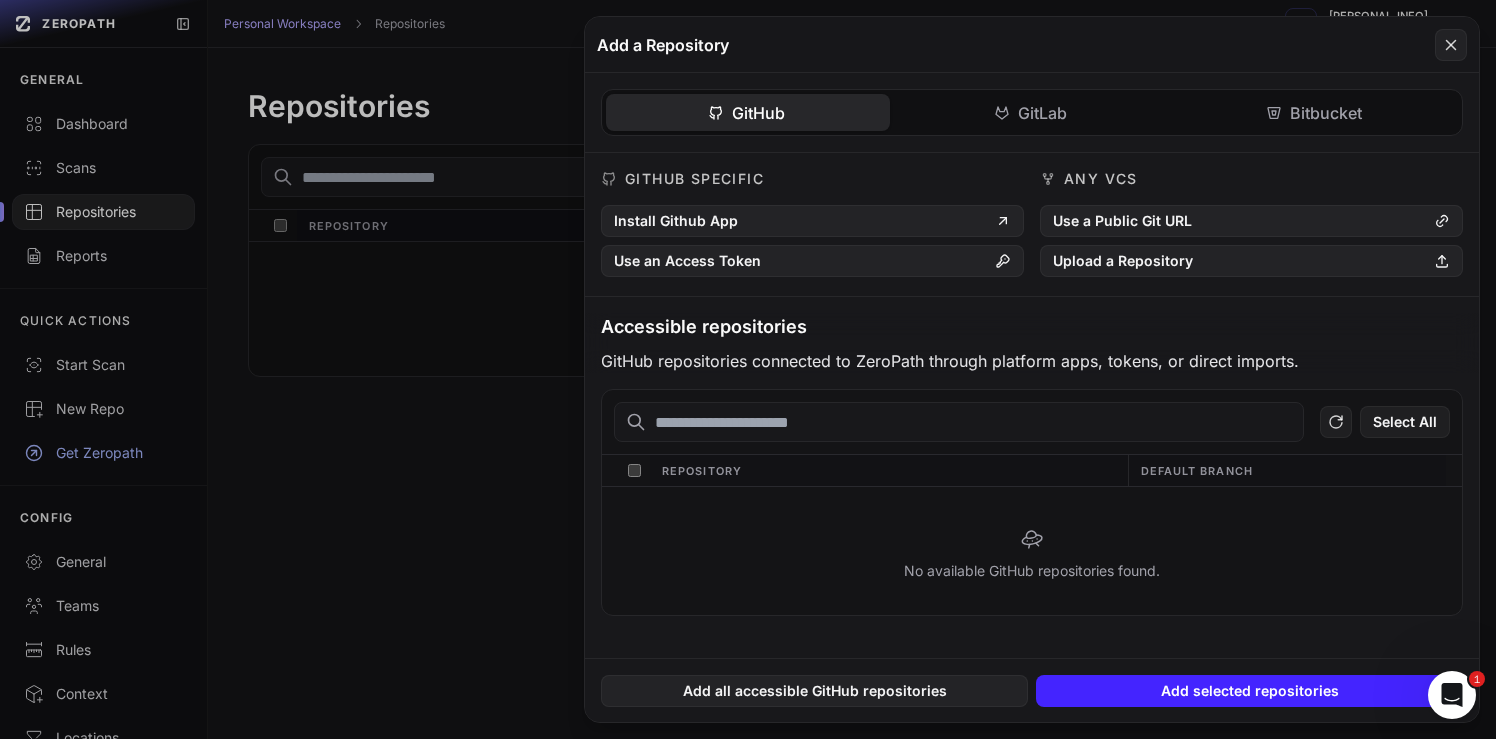 click on "No available GitHub repositories found." at bounding box center (1032, 554) 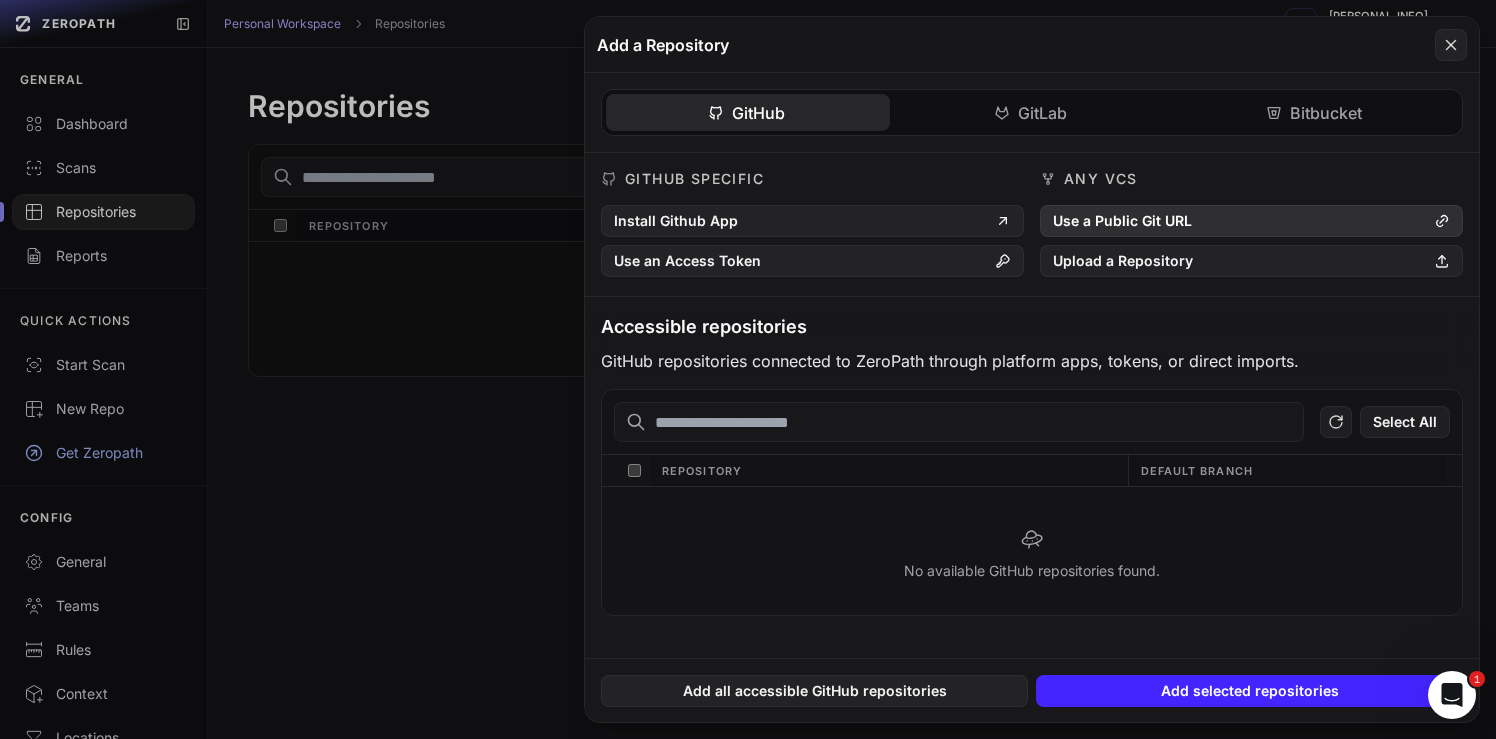 click on "Use a Public Git URL" at bounding box center [1251, 221] 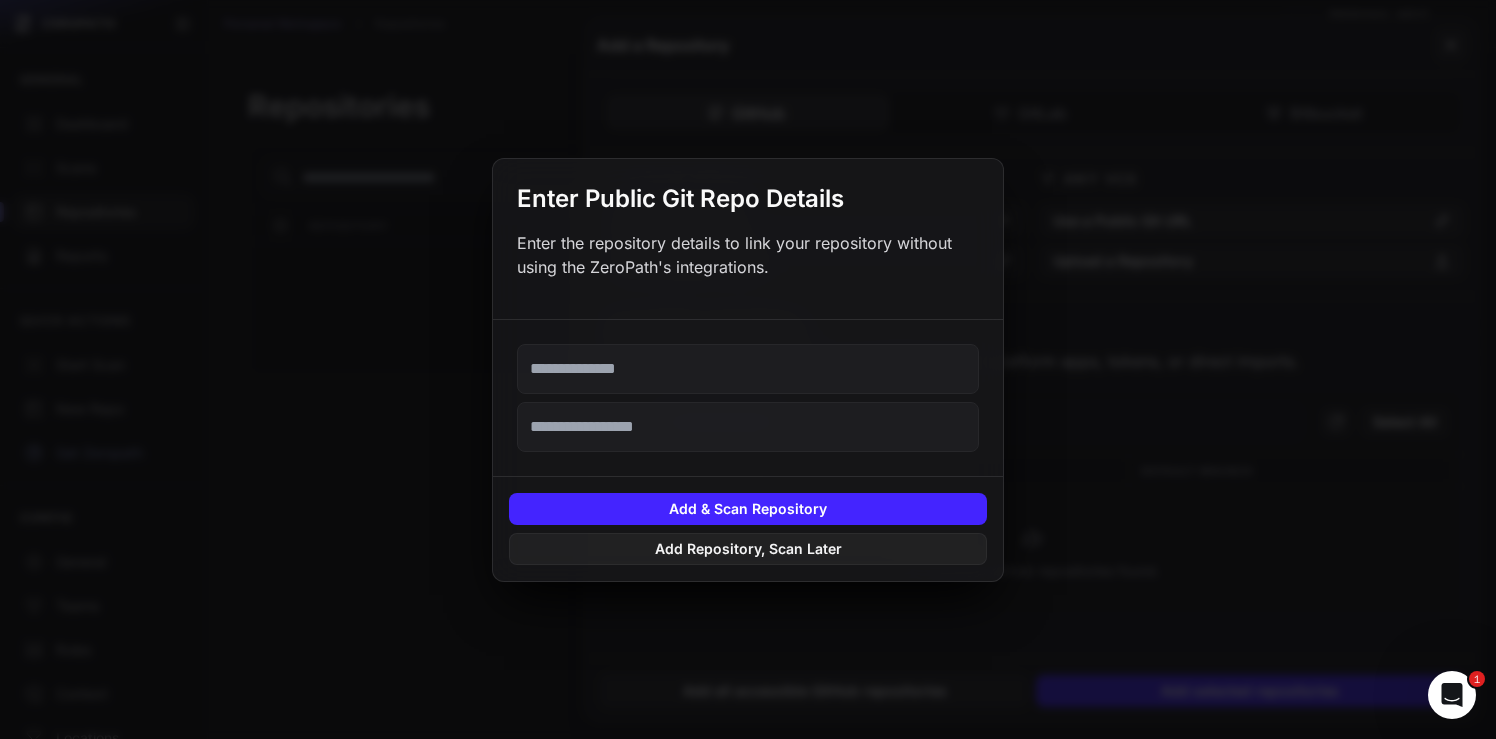 click at bounding box center (748, 398) 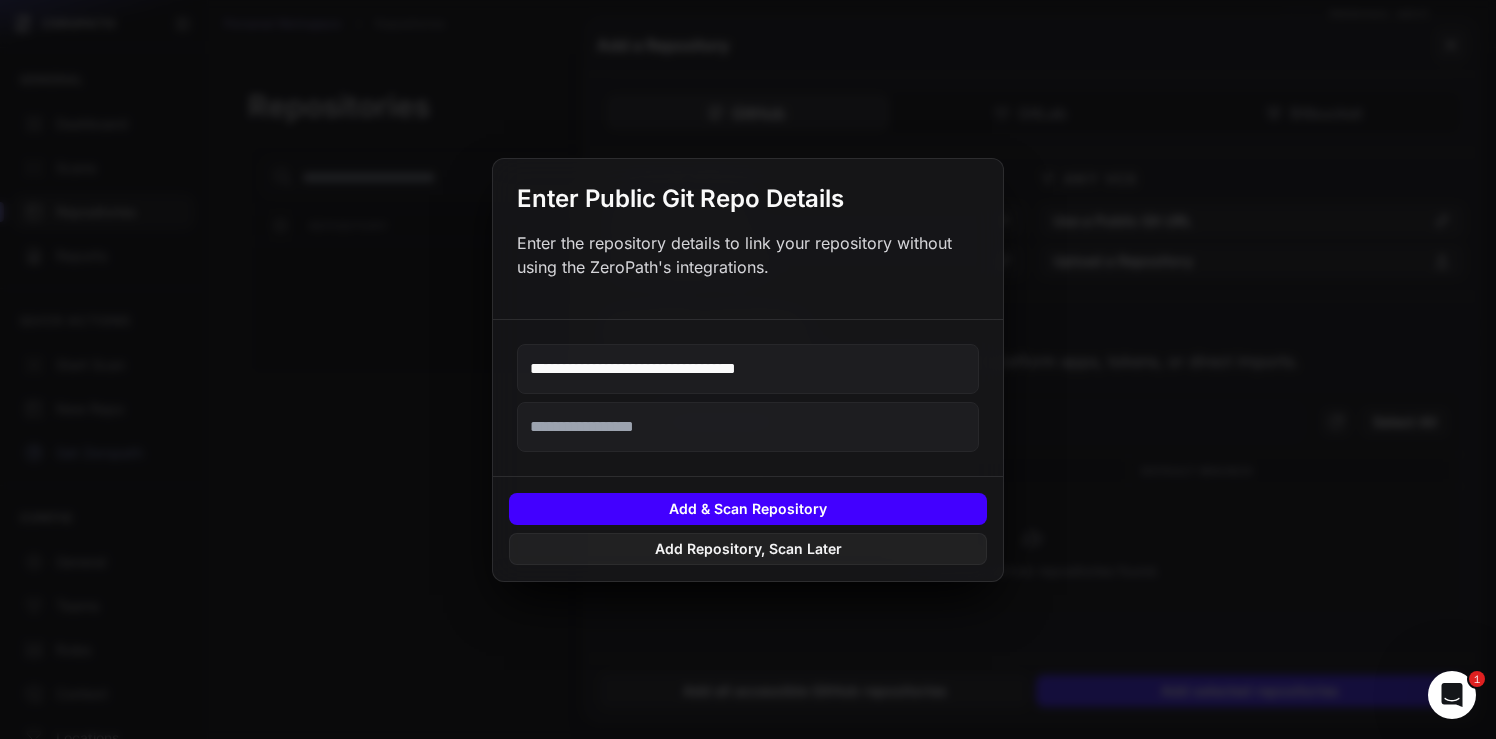 type on "**********" 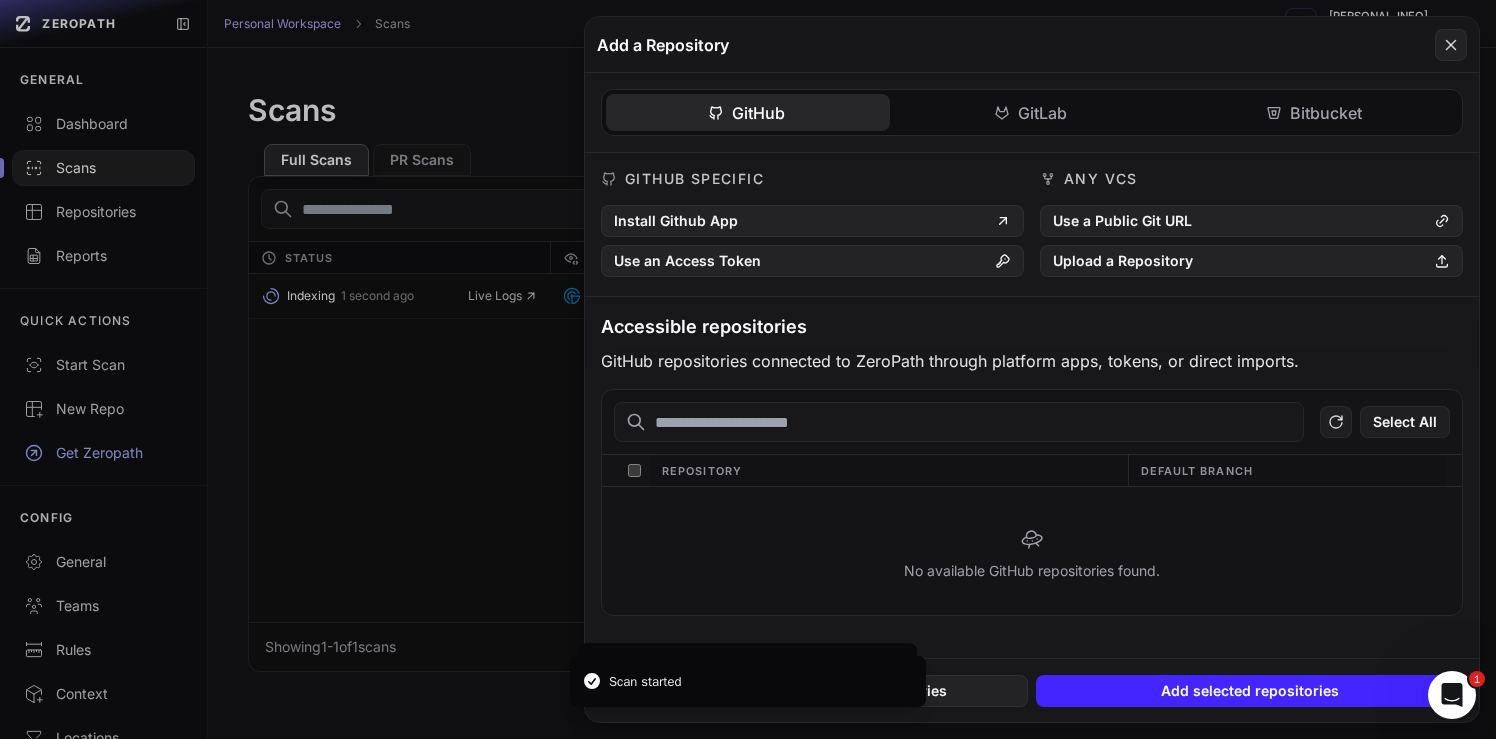 click 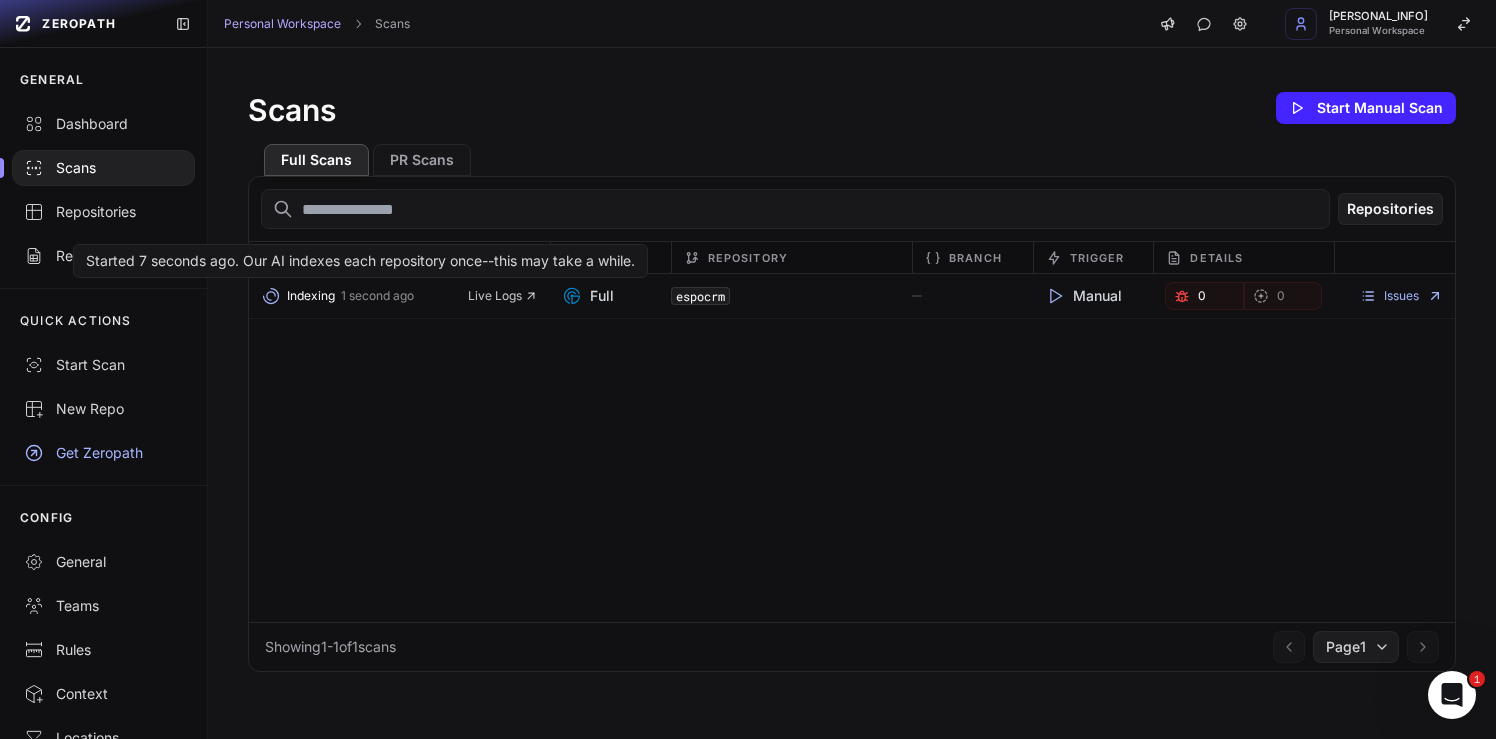 click on "1 second ago" at bounding box center (377, 296) 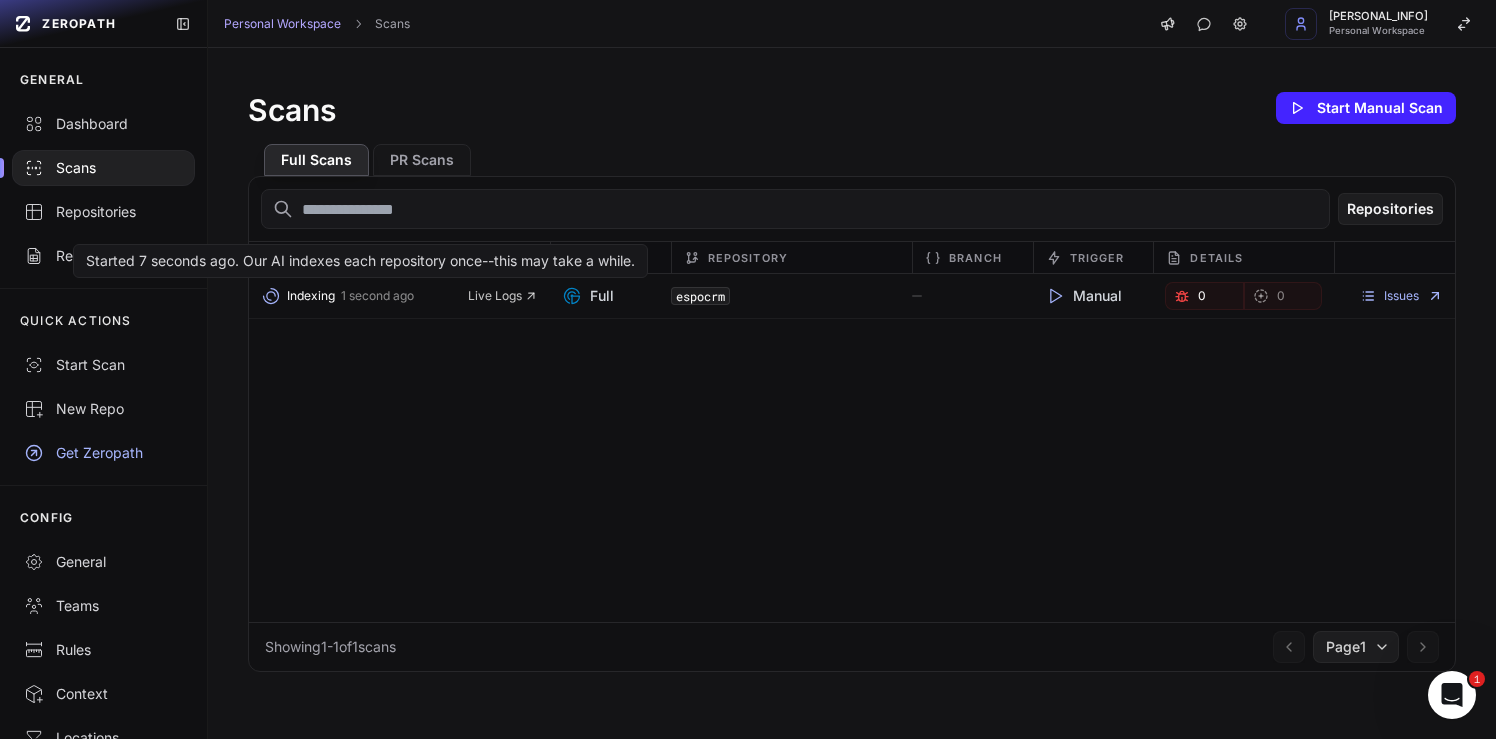 click on "Indexing   1 second ago" at bounding box center (365, 296) 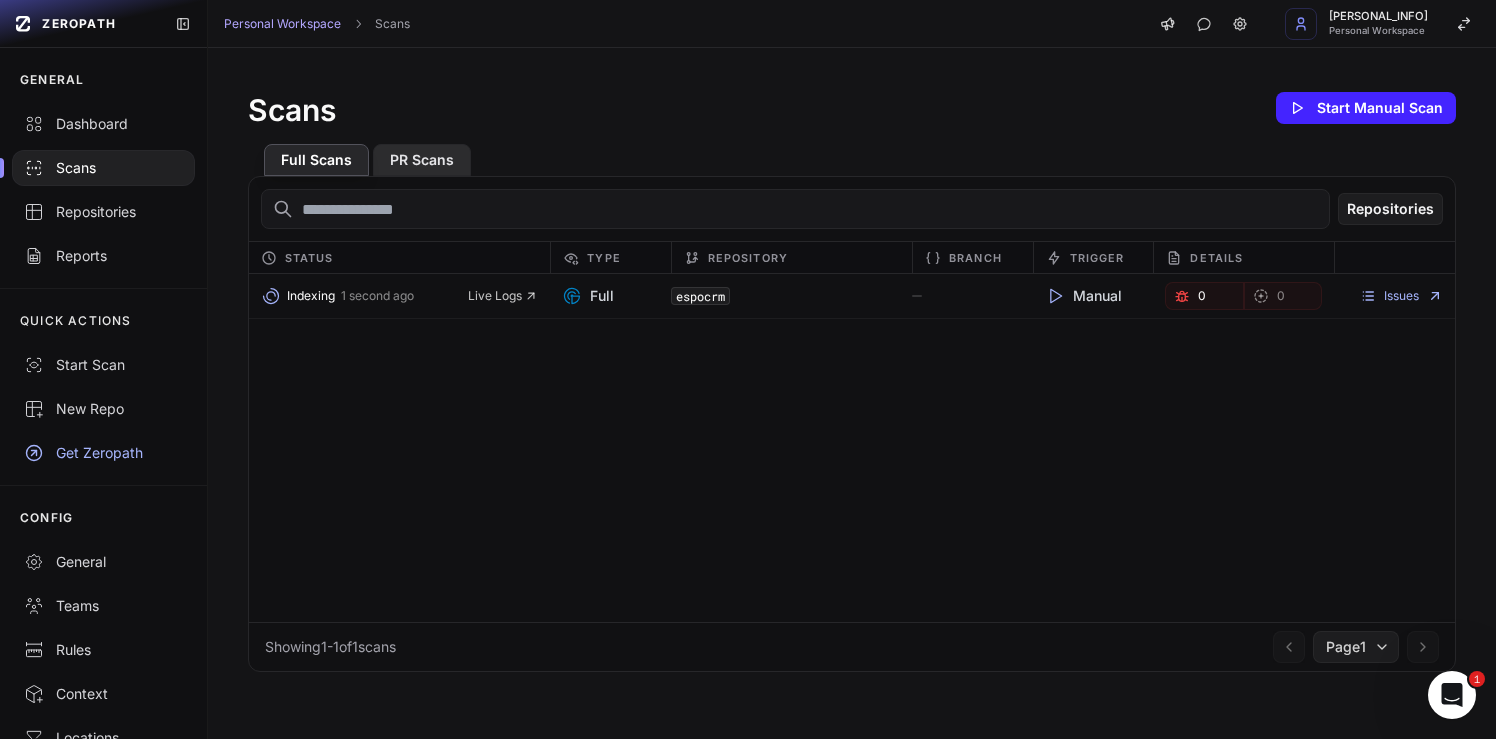 click on "PR Scans" at bounding box center (422, 160) 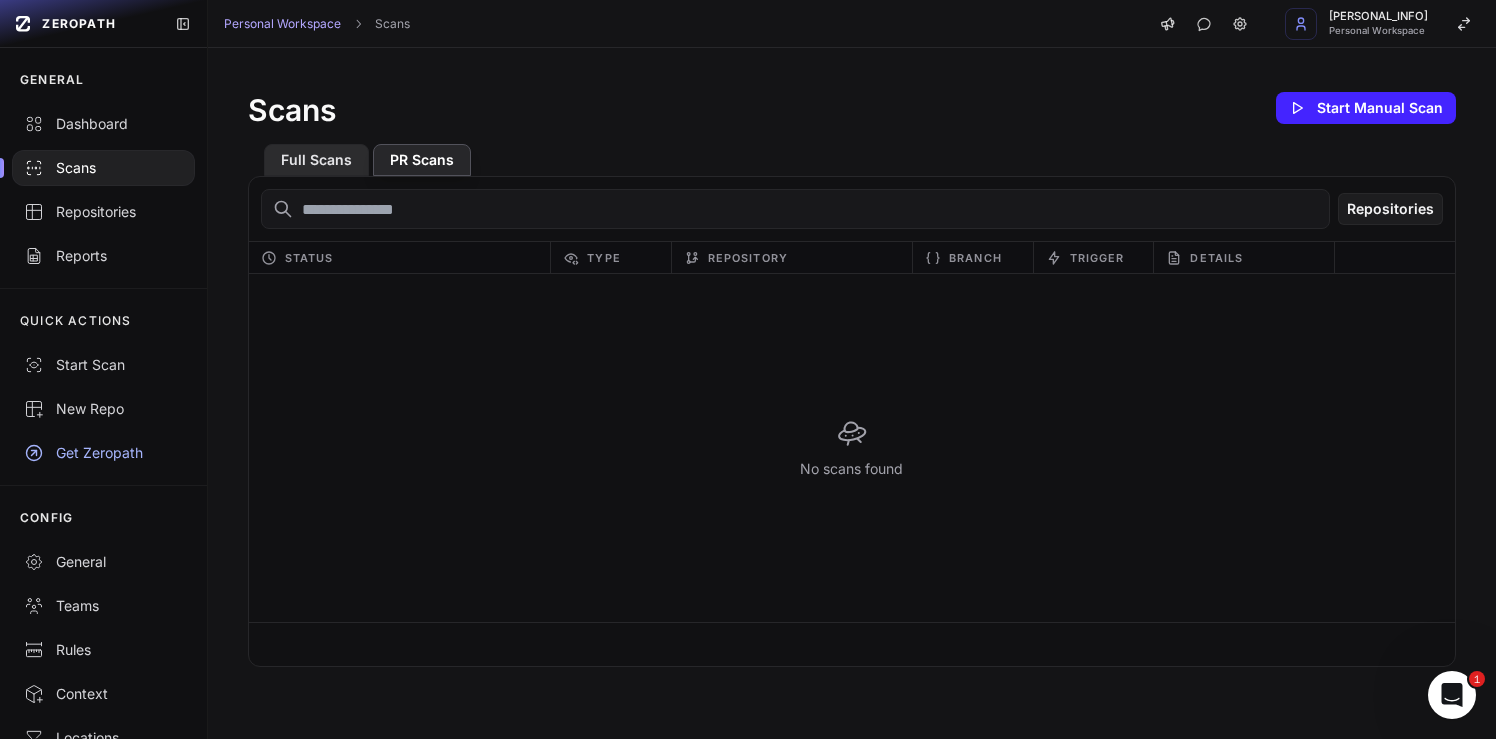 click on "Full Scans" at bounding box center (316, 160) 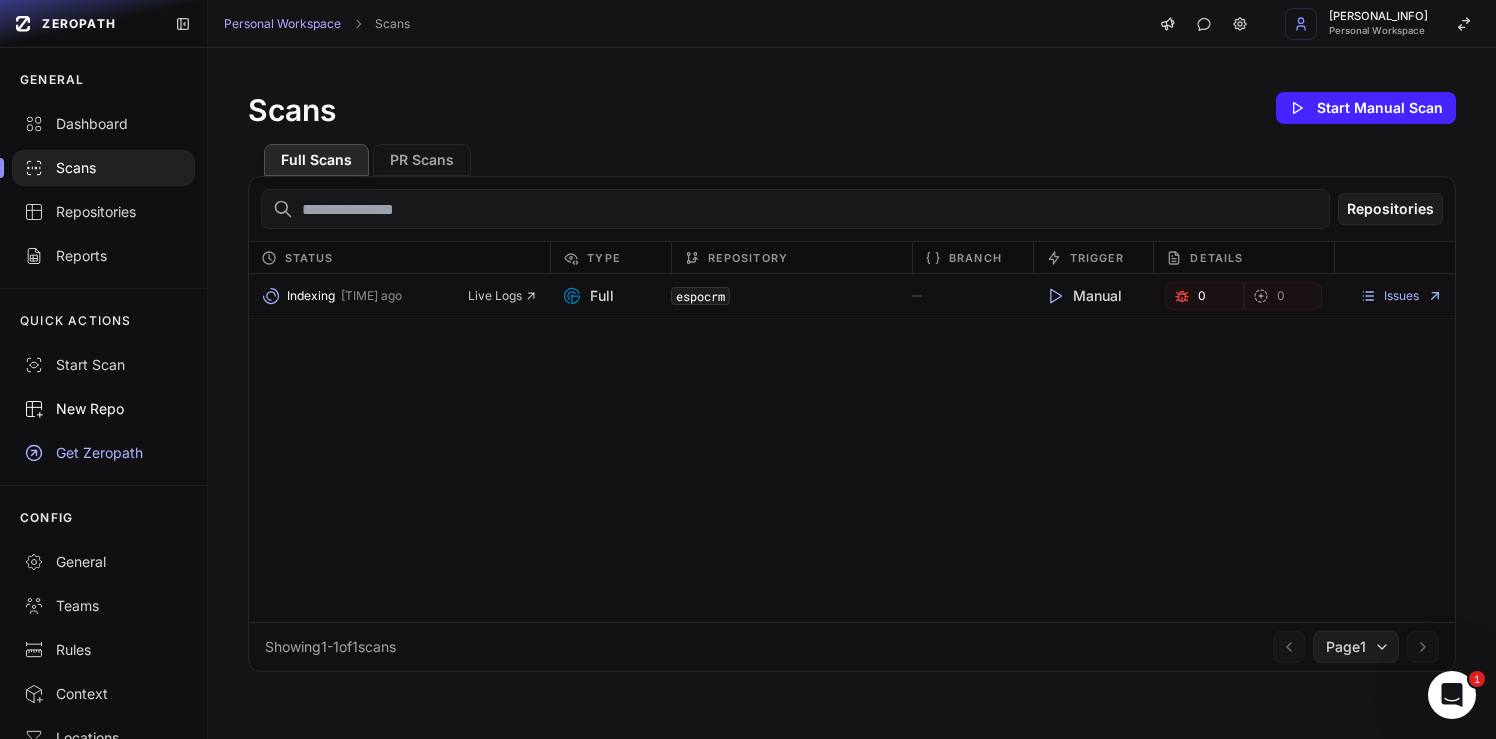 click on "New Repo" at bounding box center [103, 409] 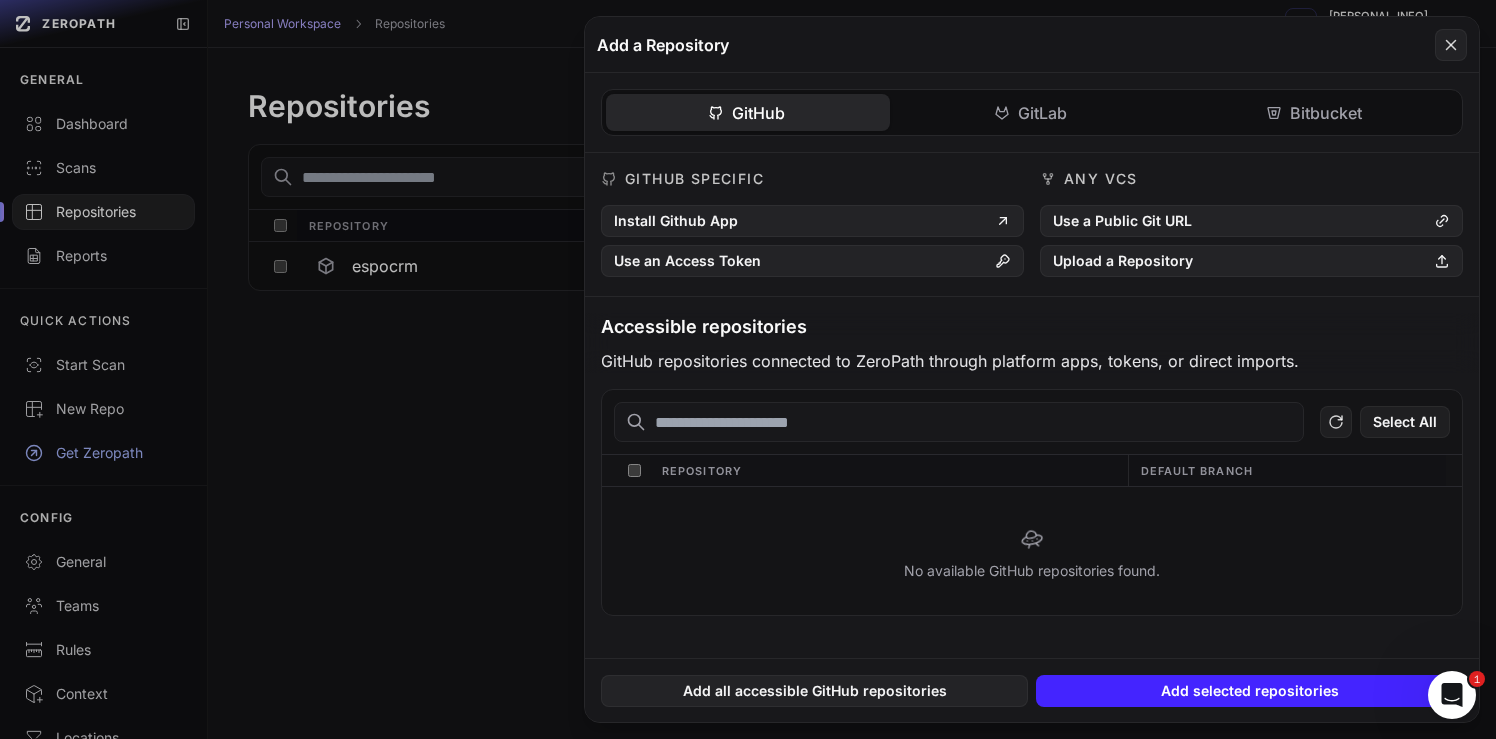 click 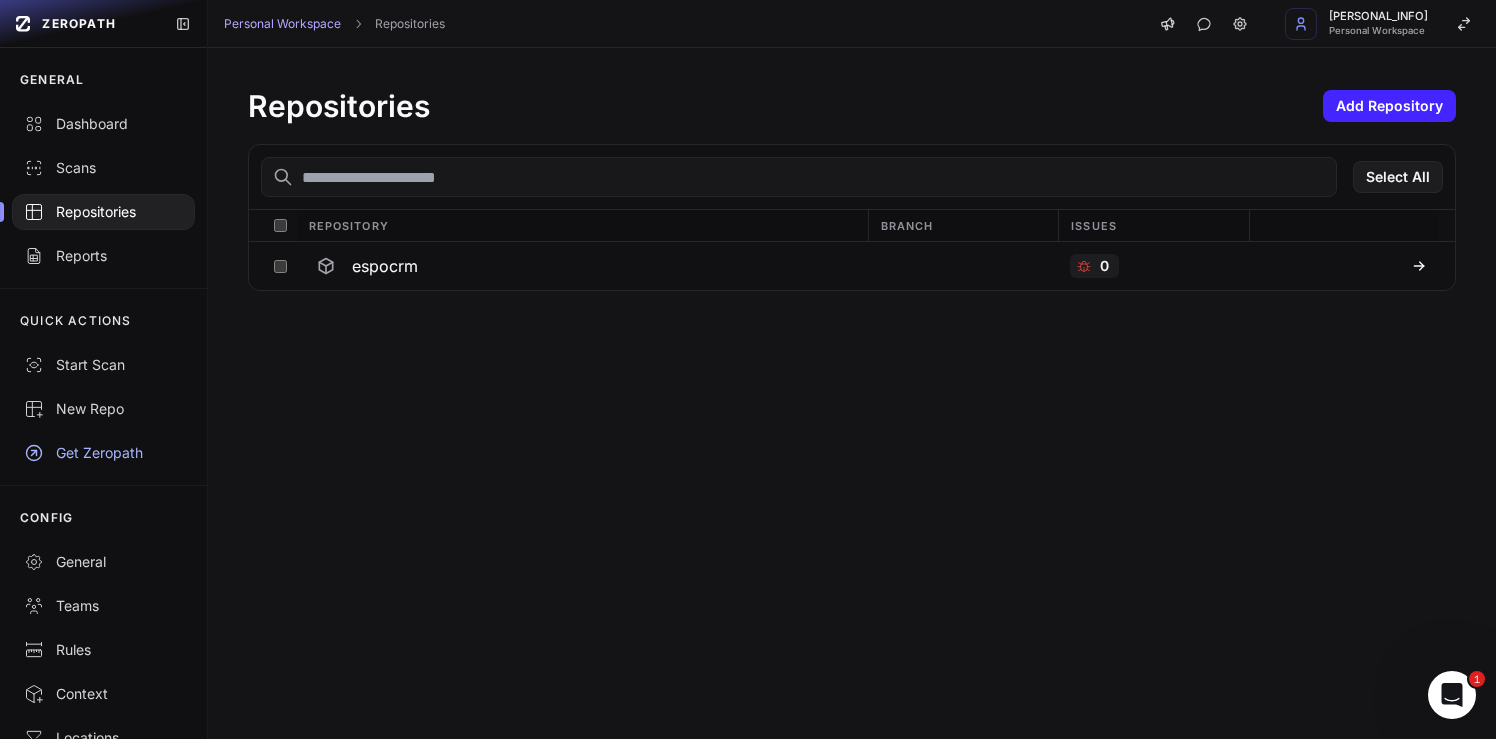 click on "Get Zeropath" at bounding box center [103, 453] 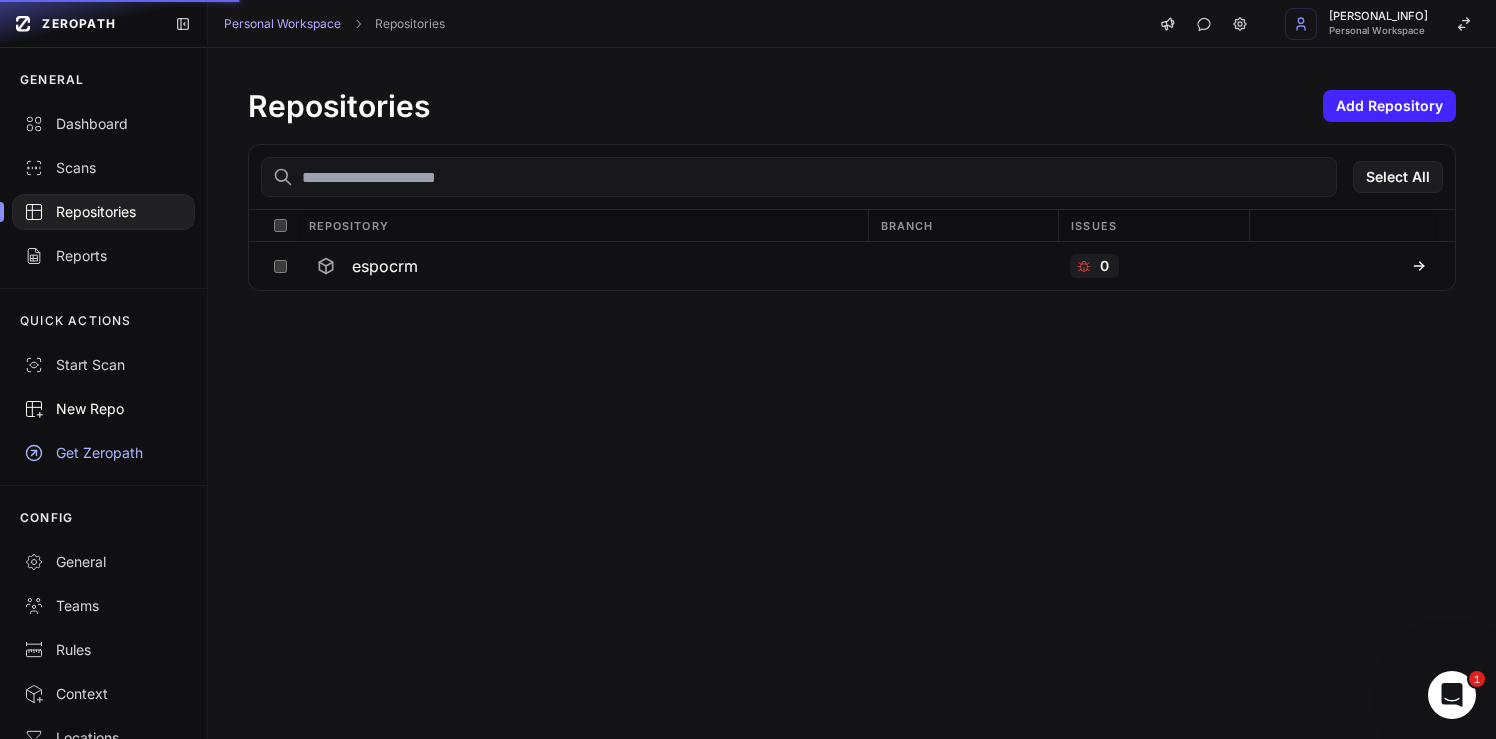 click on "New Repo" at bounding box center (103, 409) 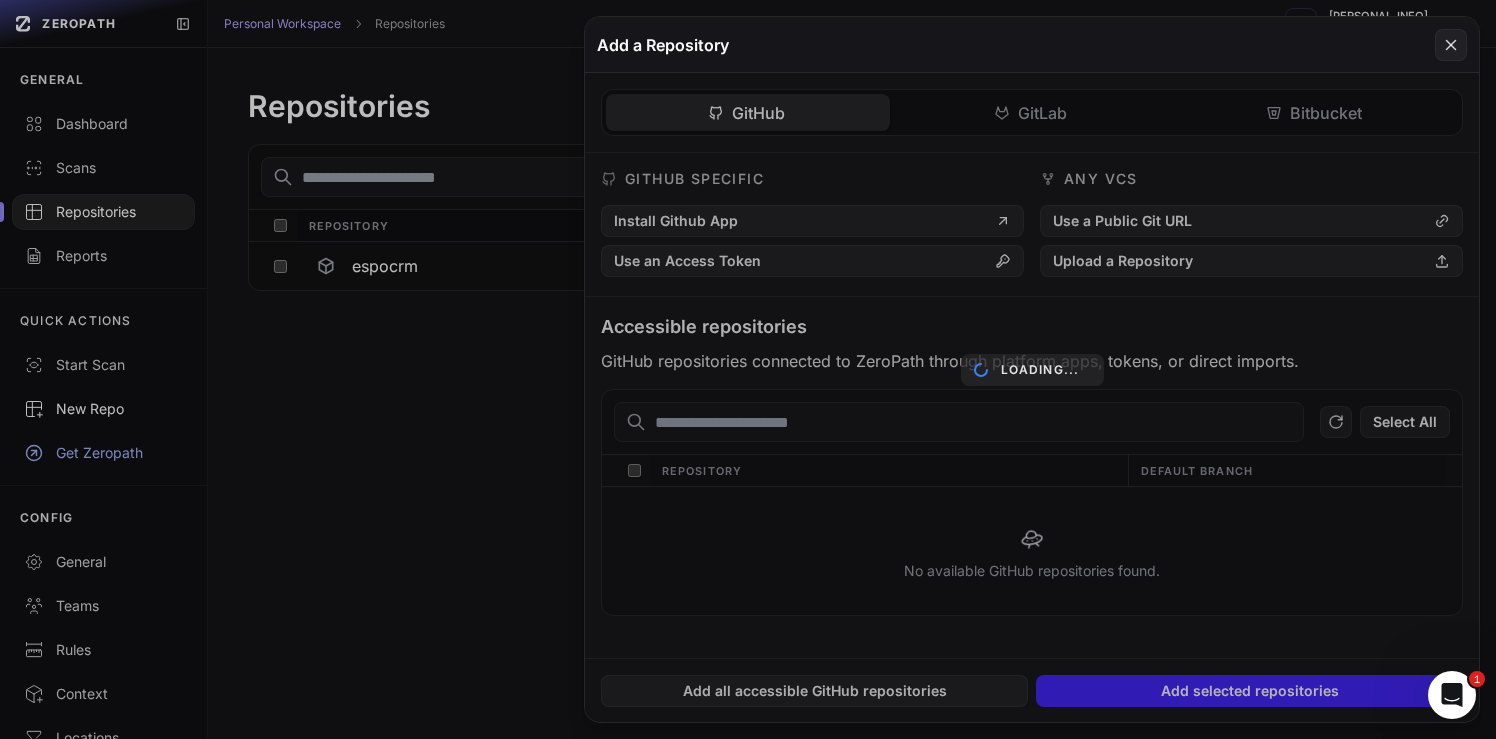 click 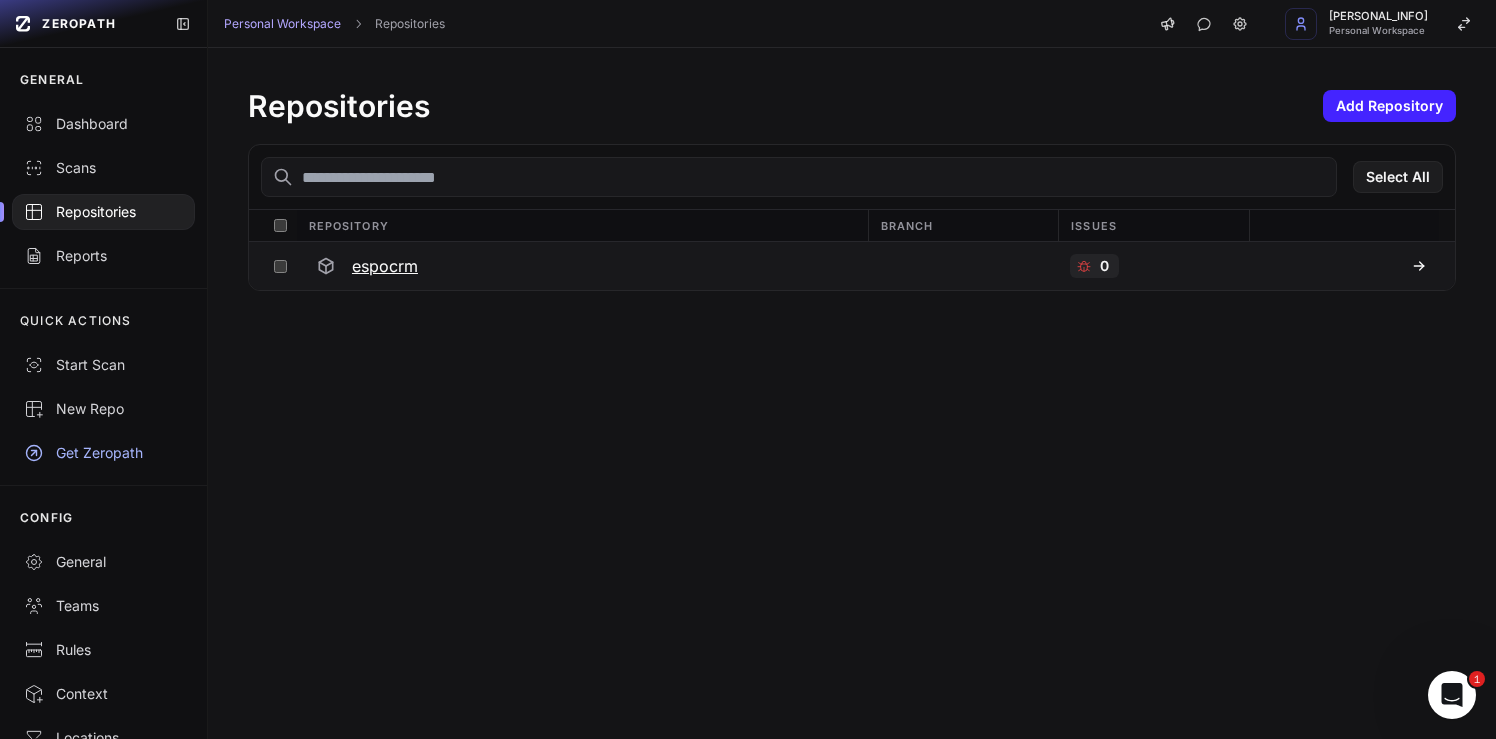 click on "espocrm" at bounding box center (582, 266) 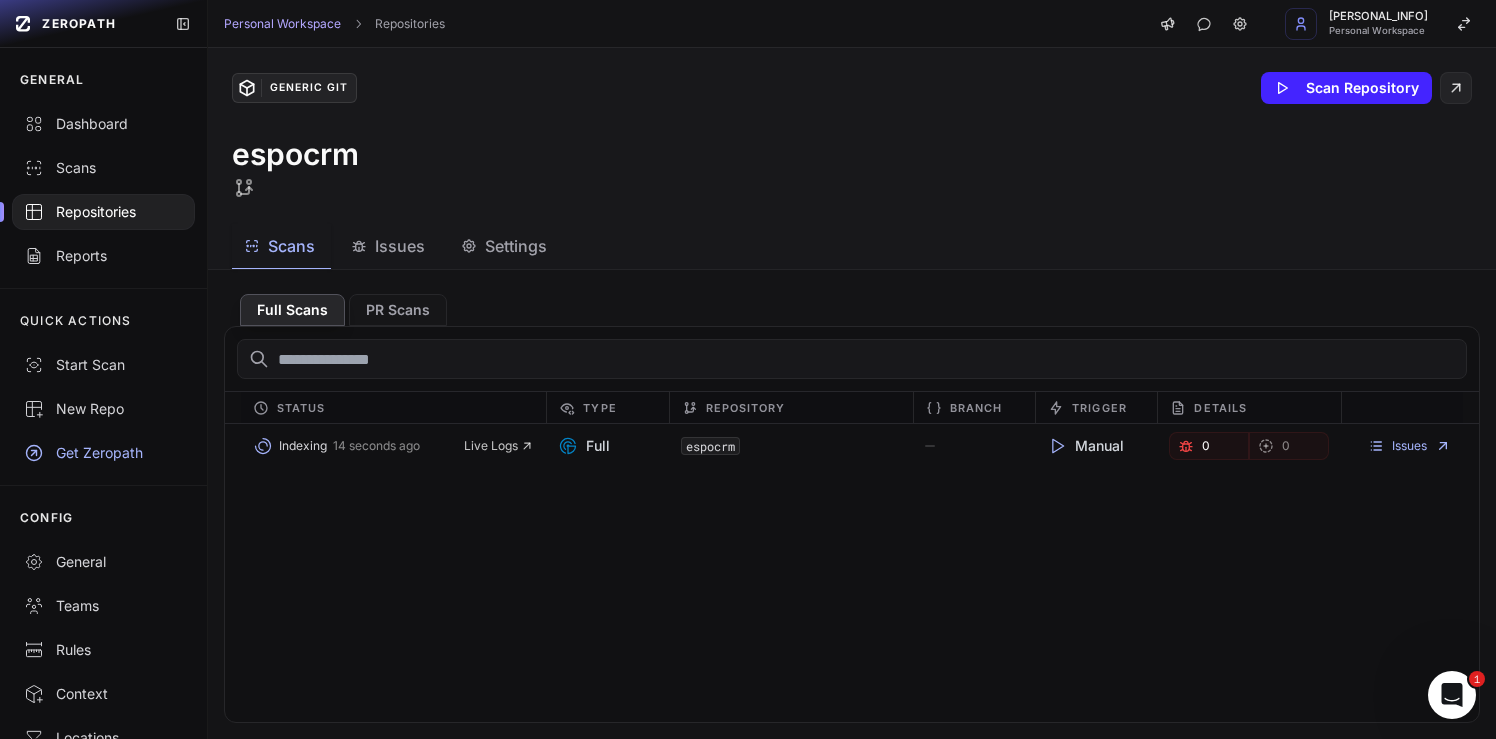 click on "Issues" at bounding box center [400, 246] 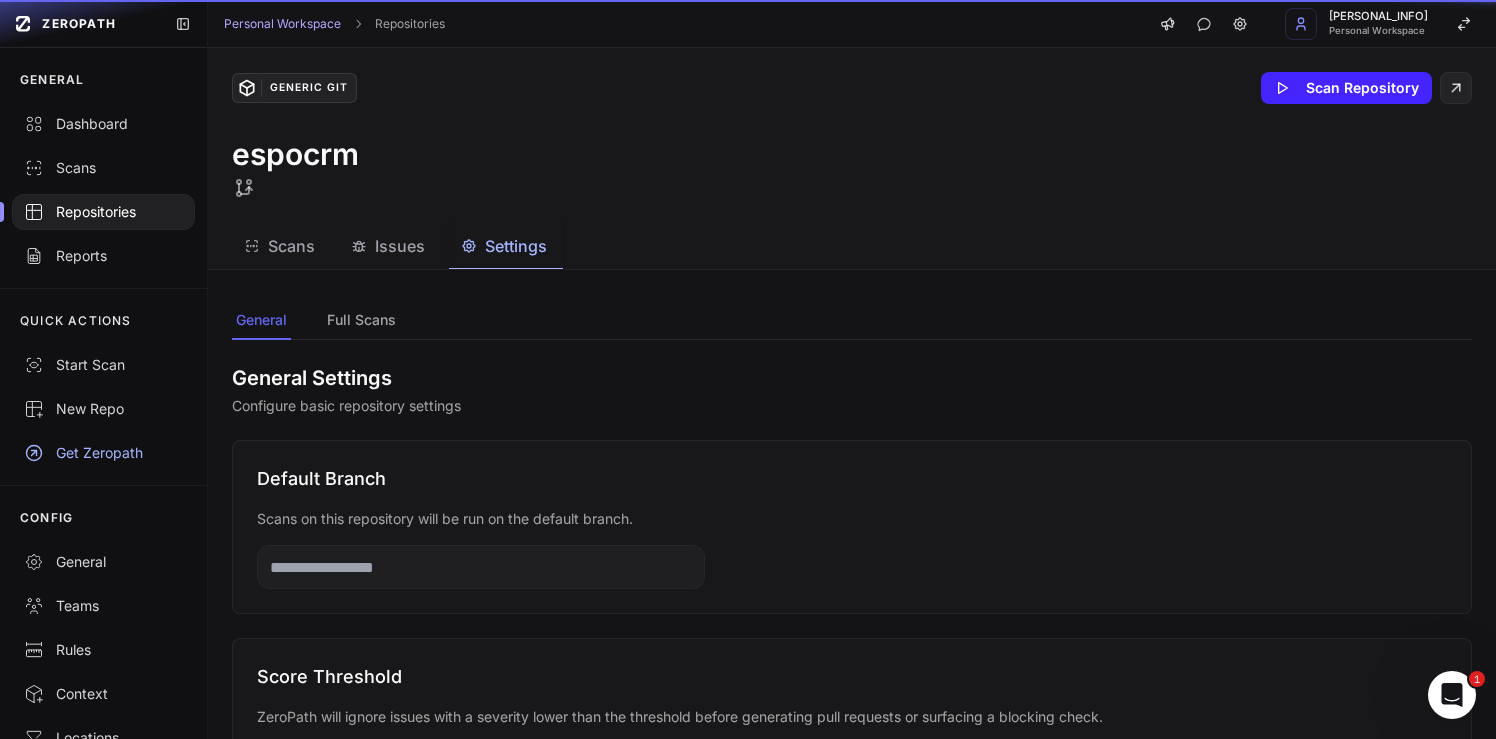 click on "Settings" at bounding box center [516, 246] 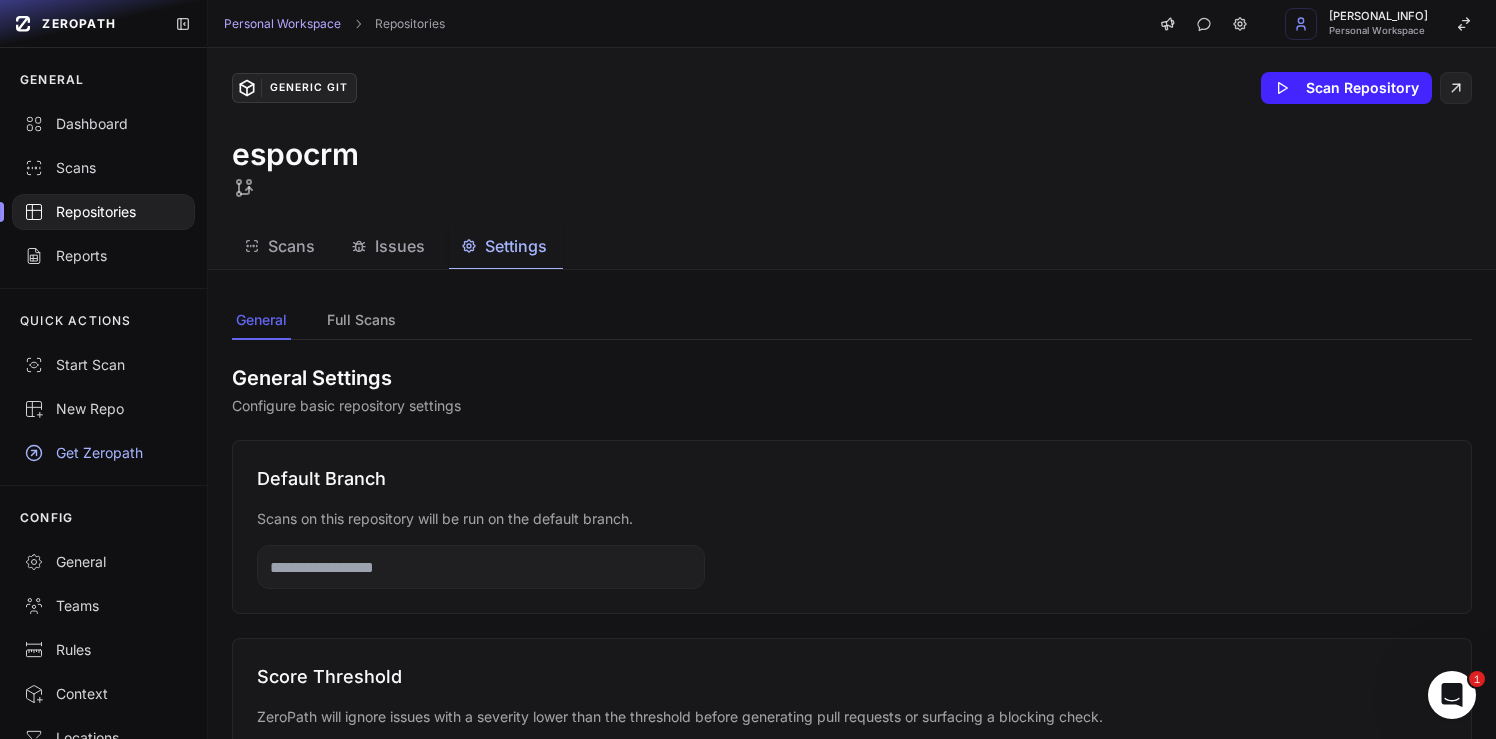 click on "Scans" at bounding box center [281, 246] 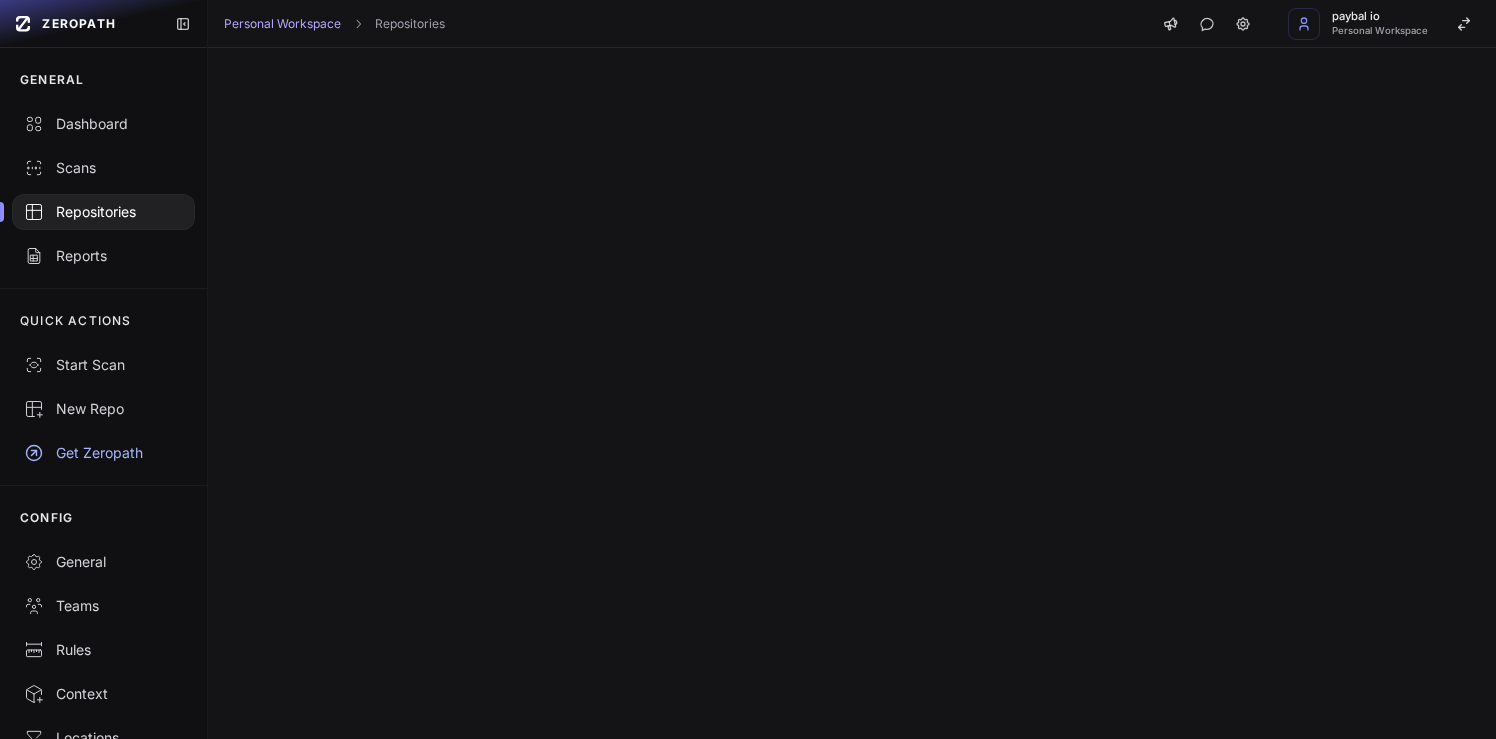scroll, scrollTop: 0, scrollLeft: 0, axis: both 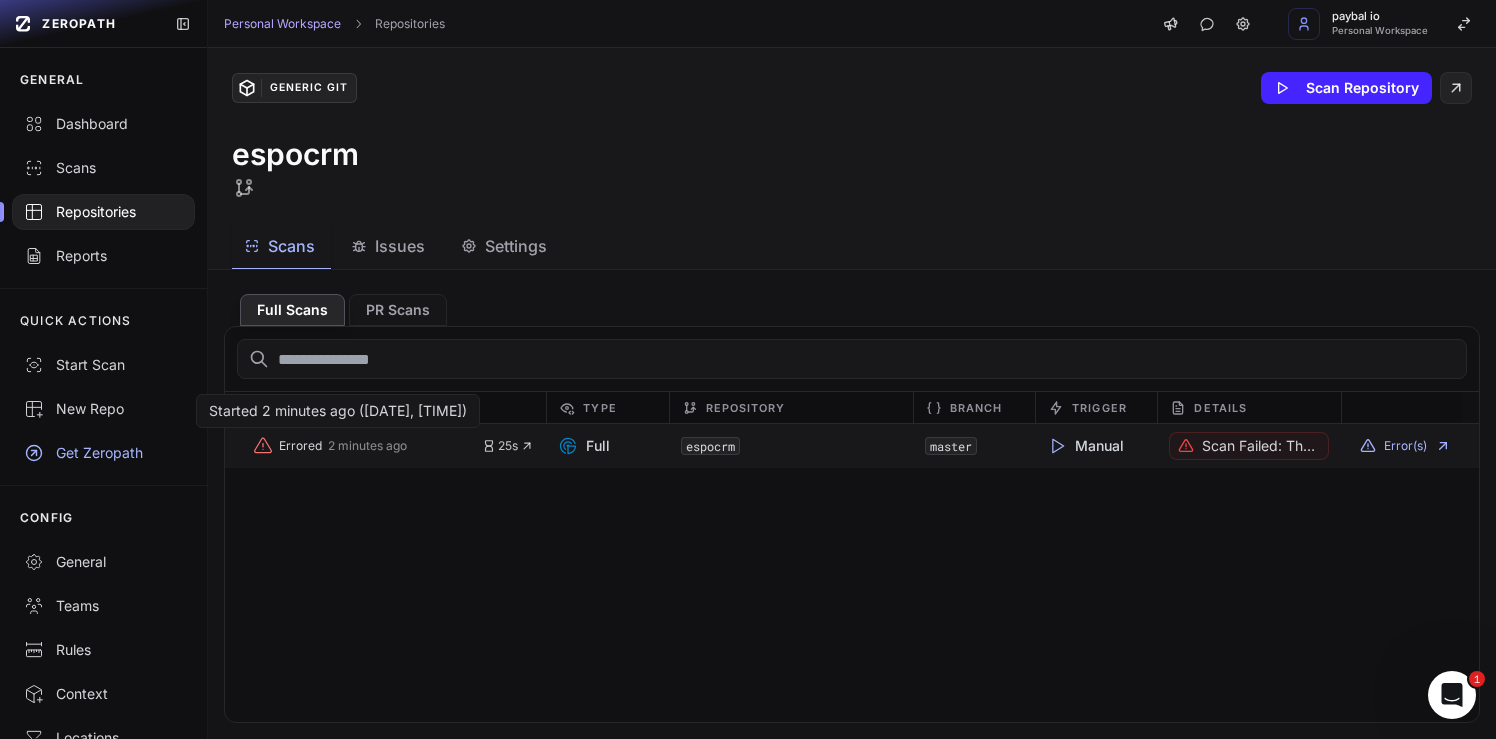 click on "Errored" at bounding box center [300, 446] 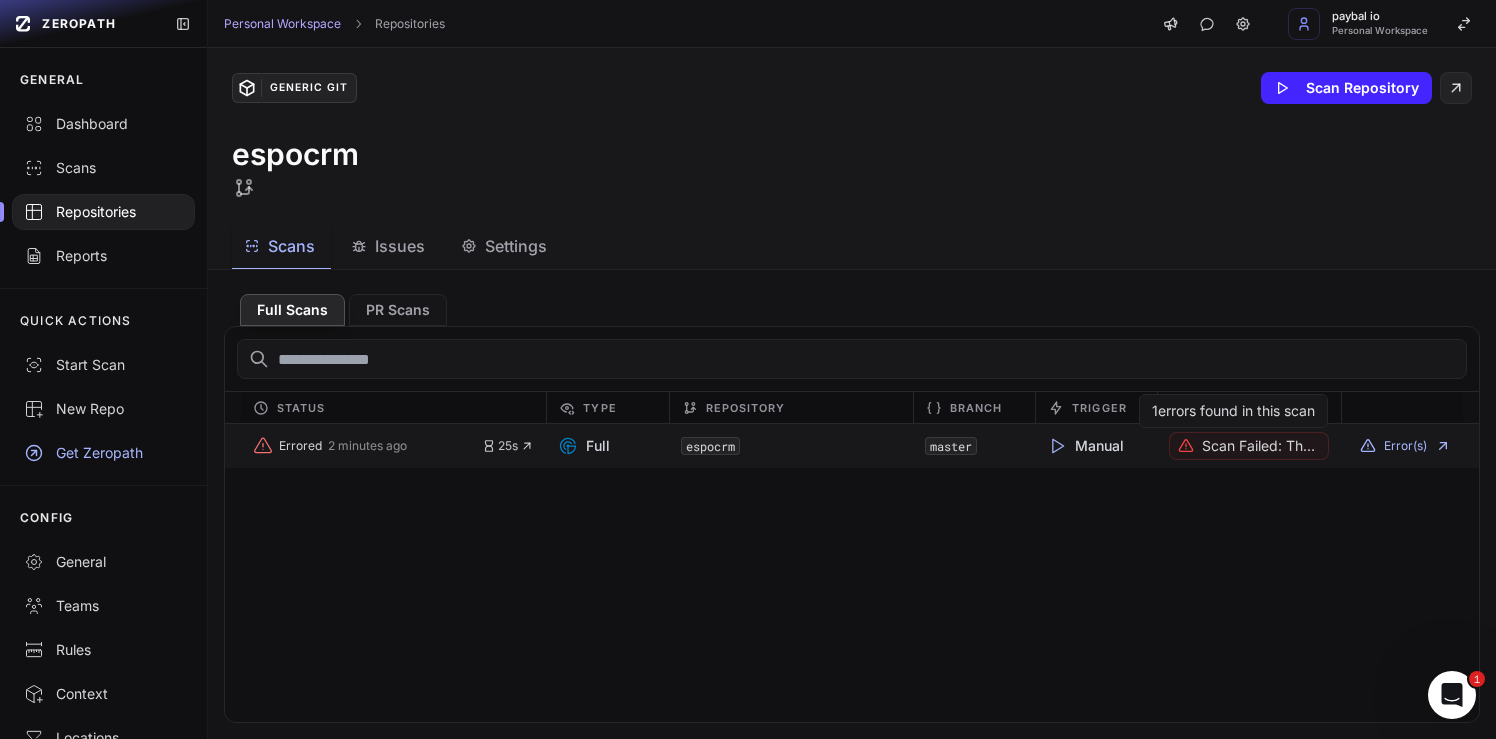 click on "Scan failed: The repository is too large for the free plan. Please upgrade." at bounding box center (1260, 446) 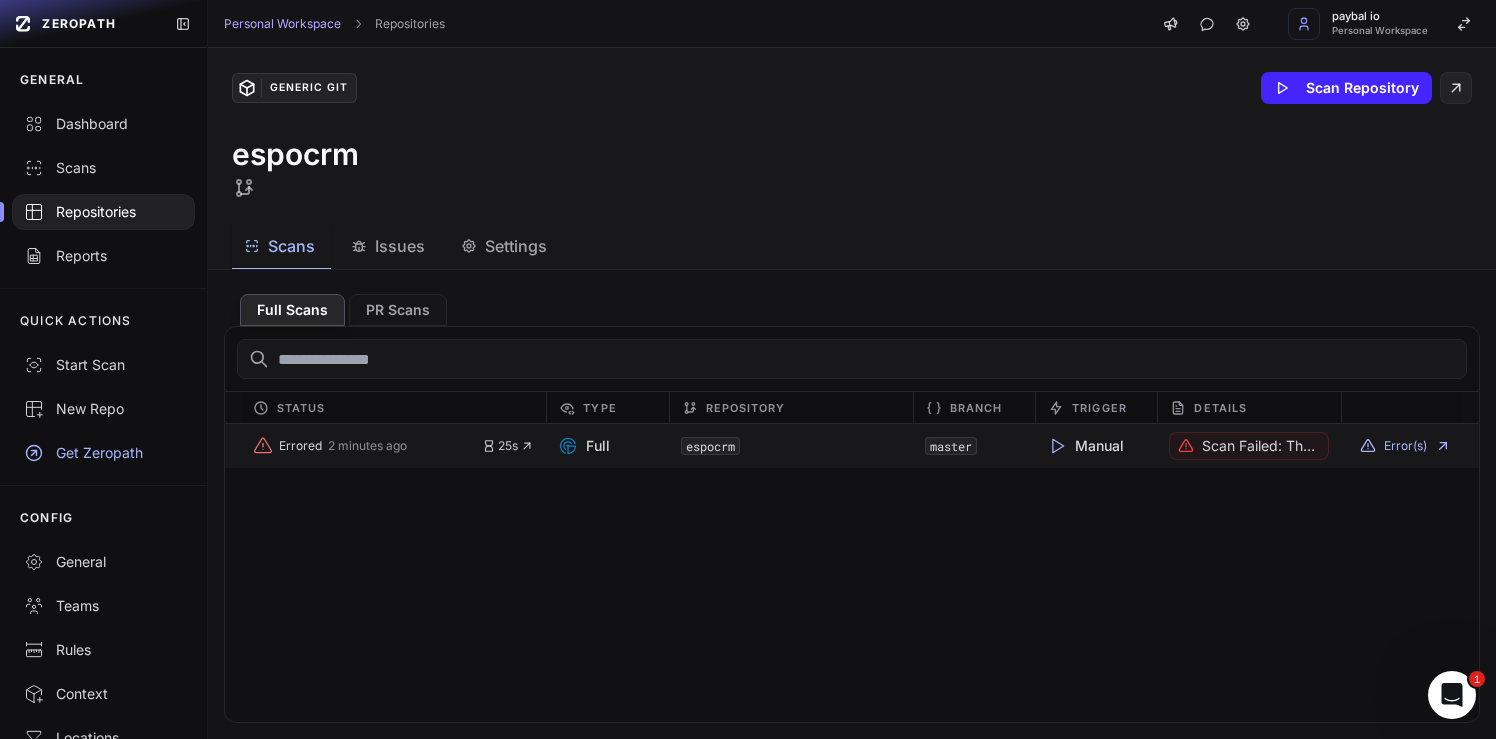 click on "Manual" at bounding box center [1085, 446] 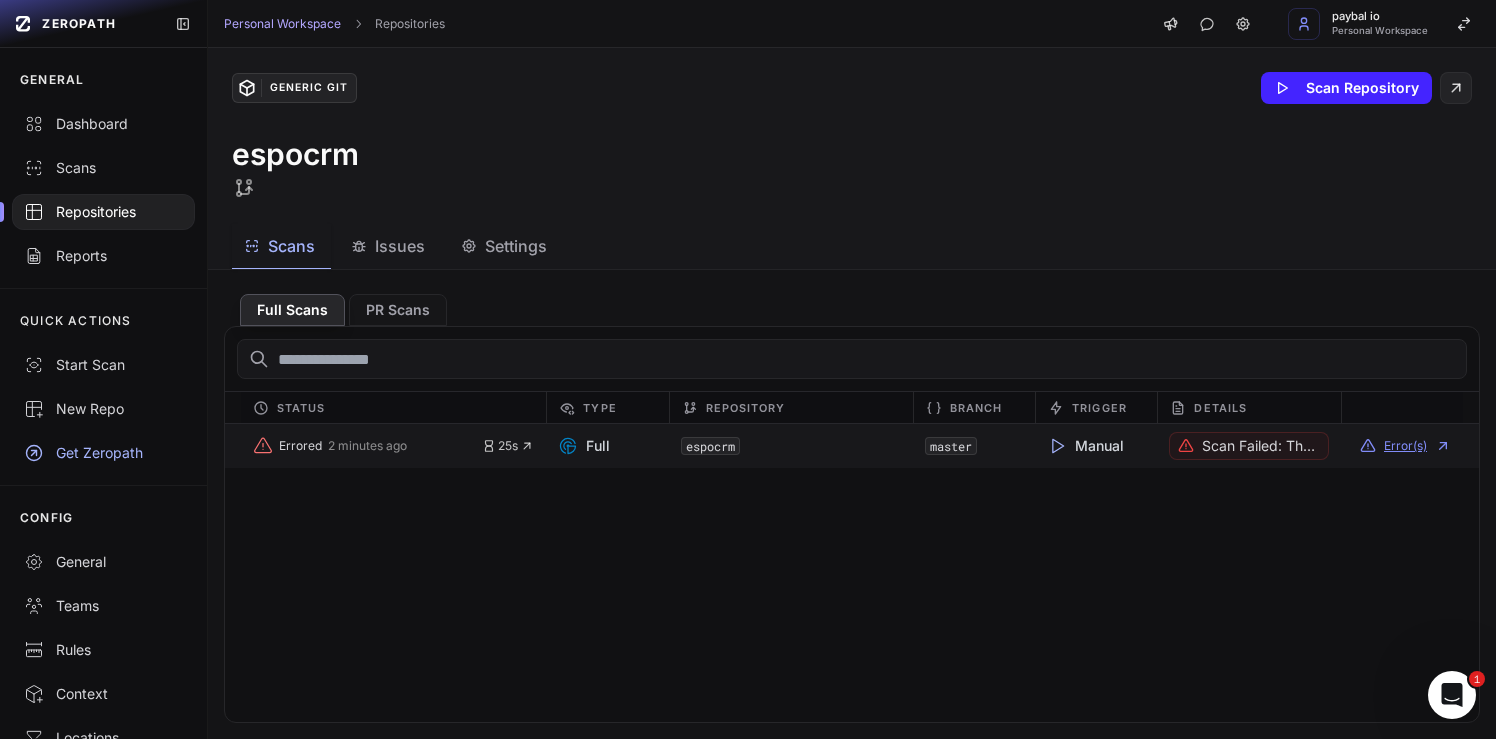 click on "Error(s)" at bounding box center (1405, 446) 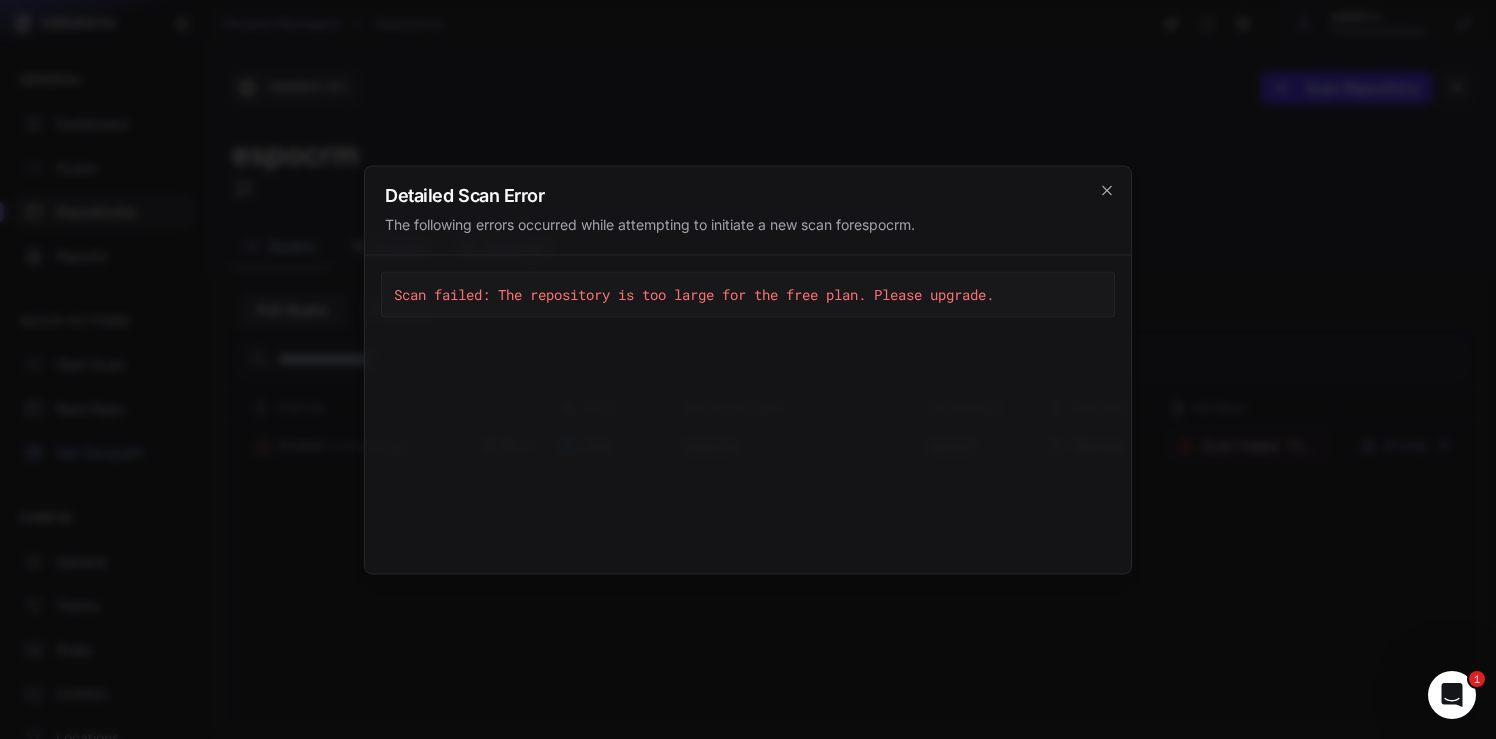 click at bounding box center (748, 369) 